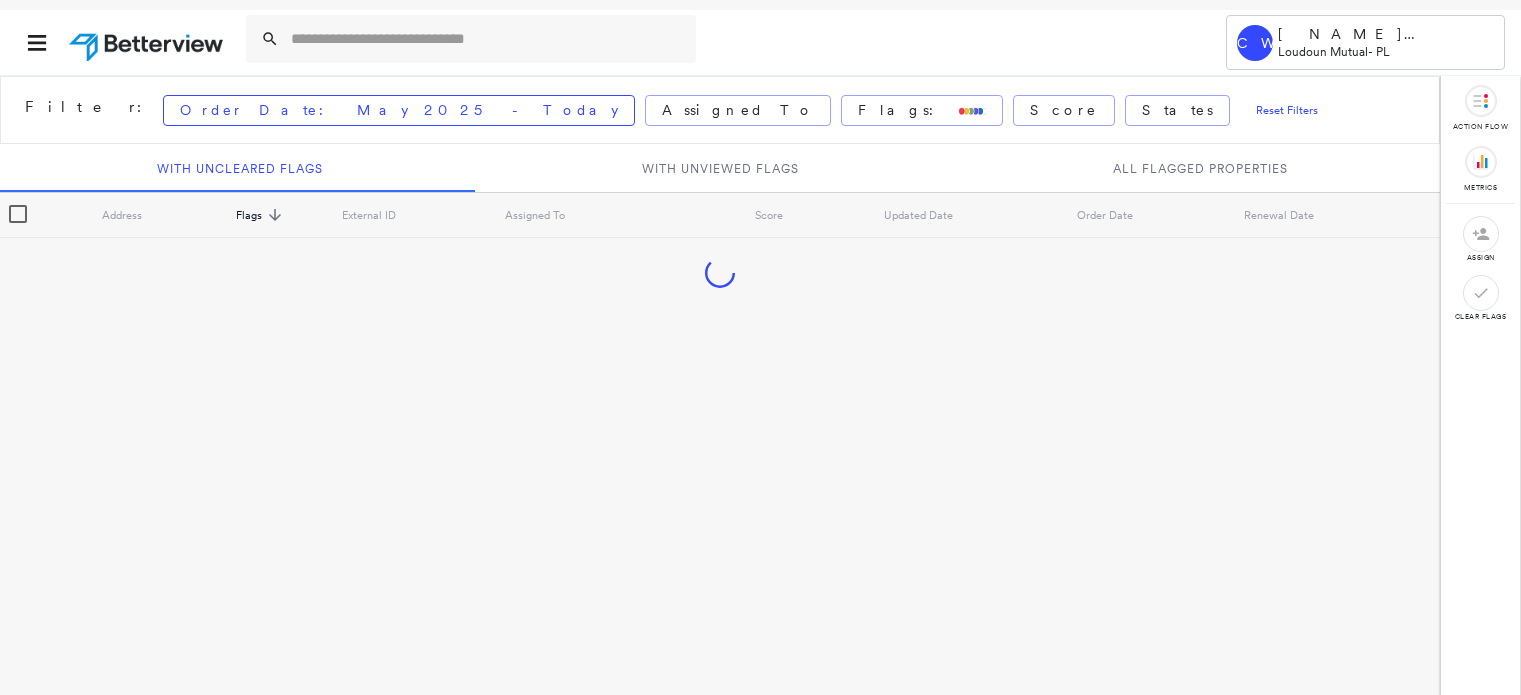 scroll, scrollTop: 0, scrollLeft: 0, axis: both 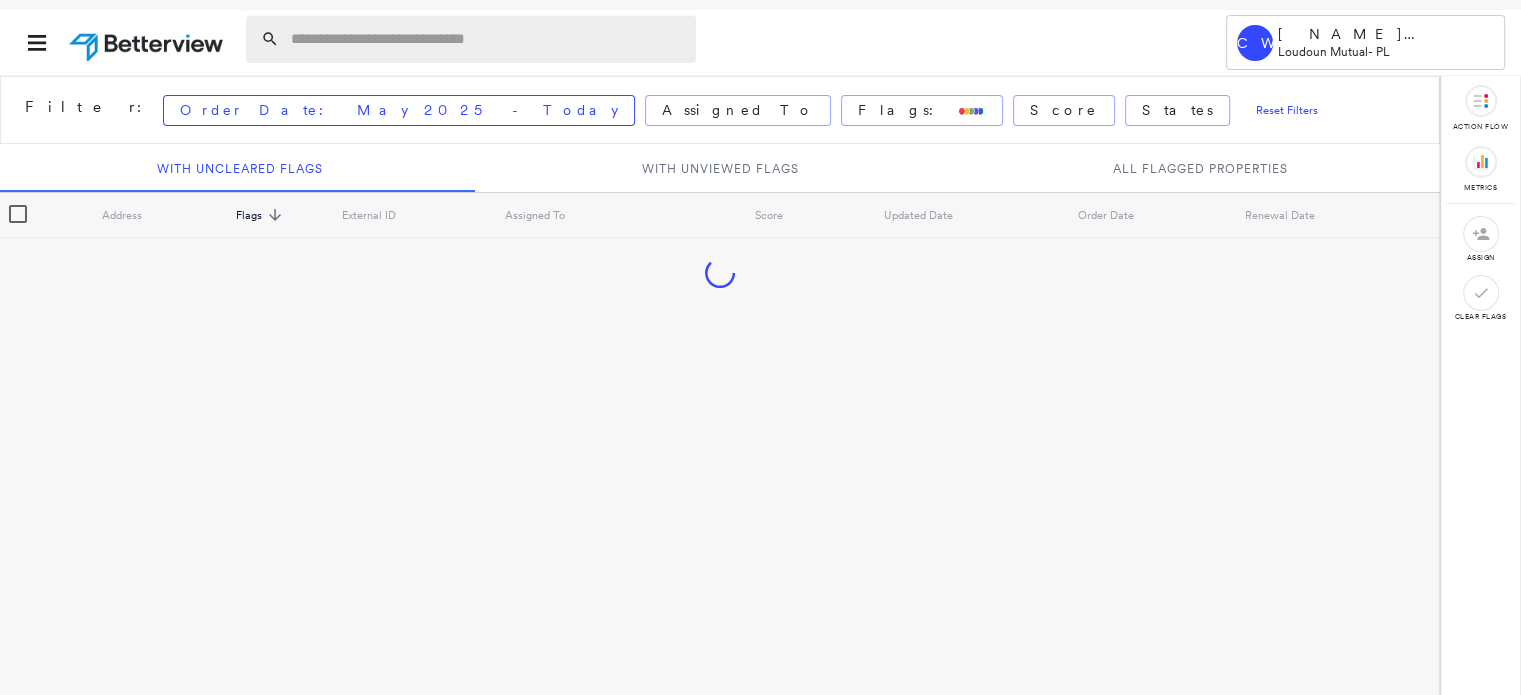 click at bounding box center (487, 39) 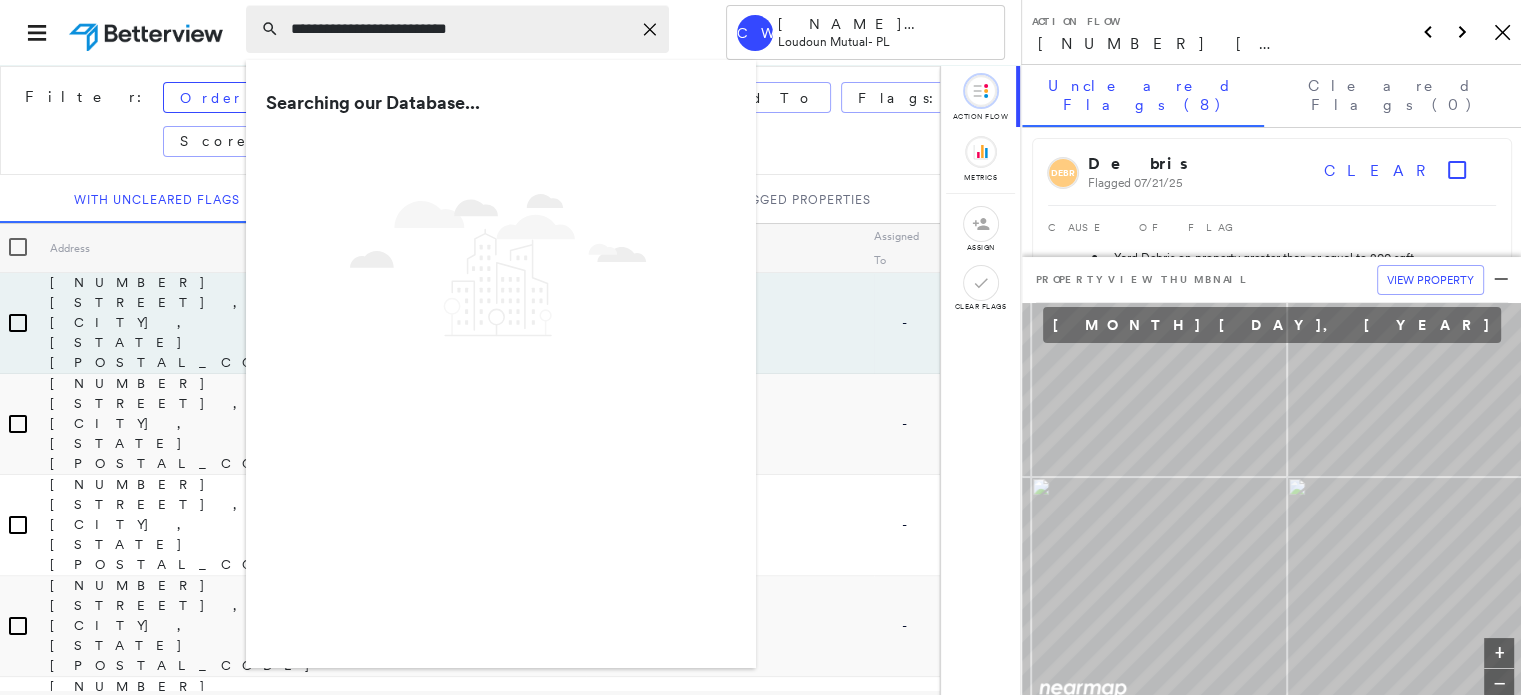 type on "**********" 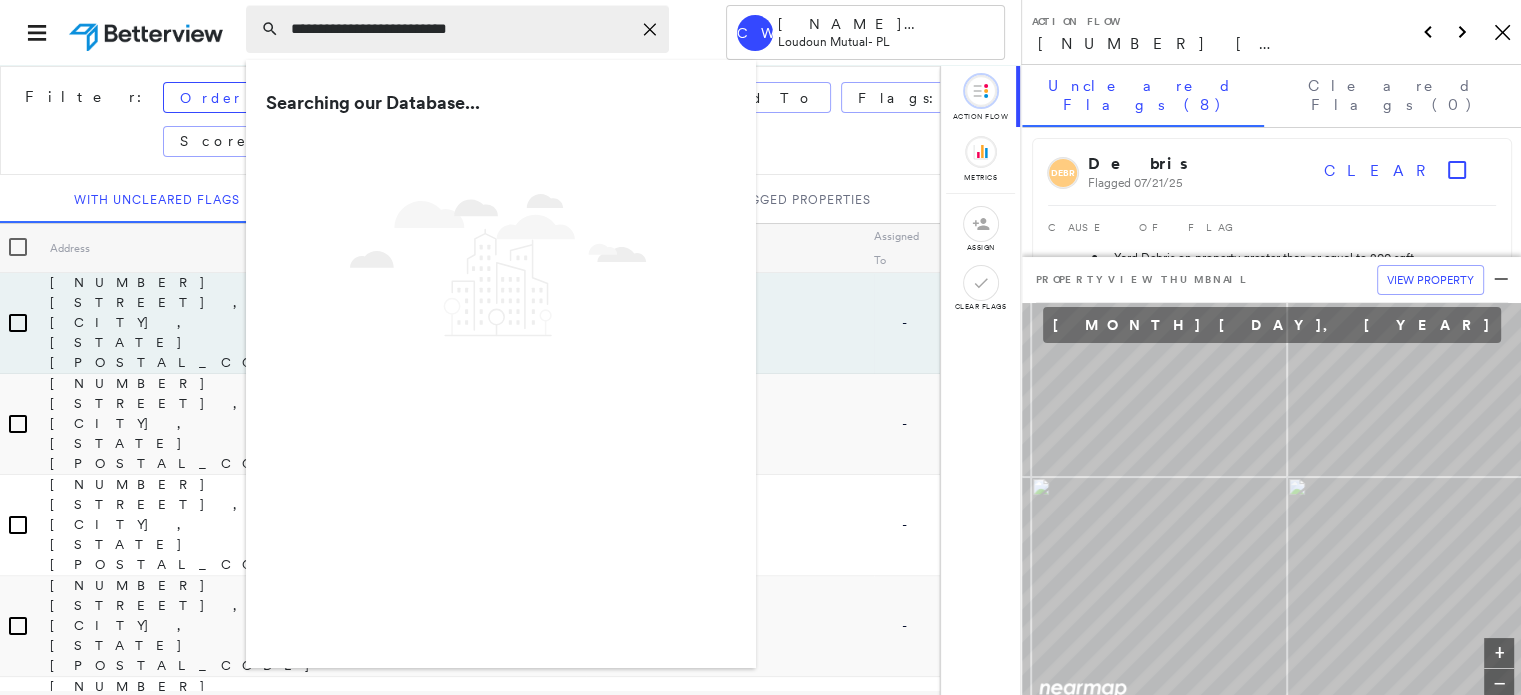 click 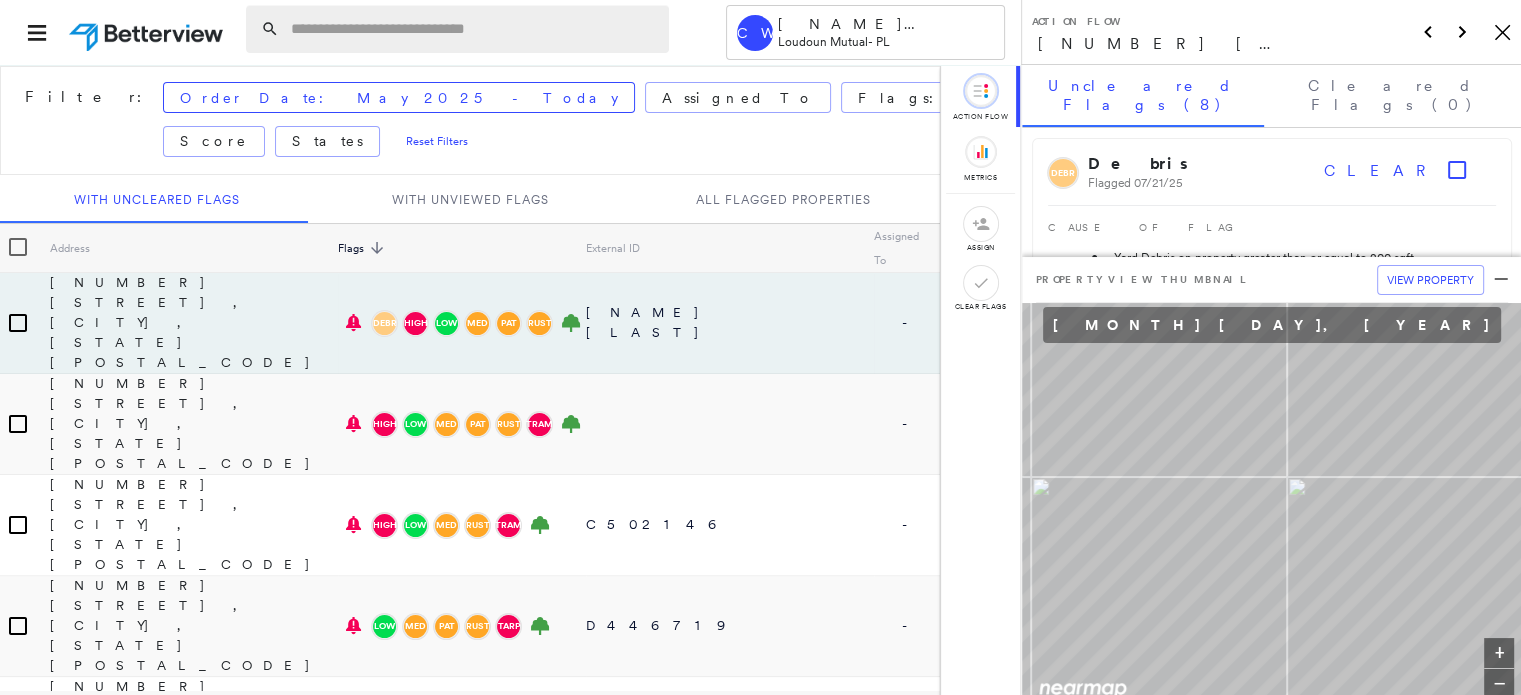 click at bounding box center (474, 29) 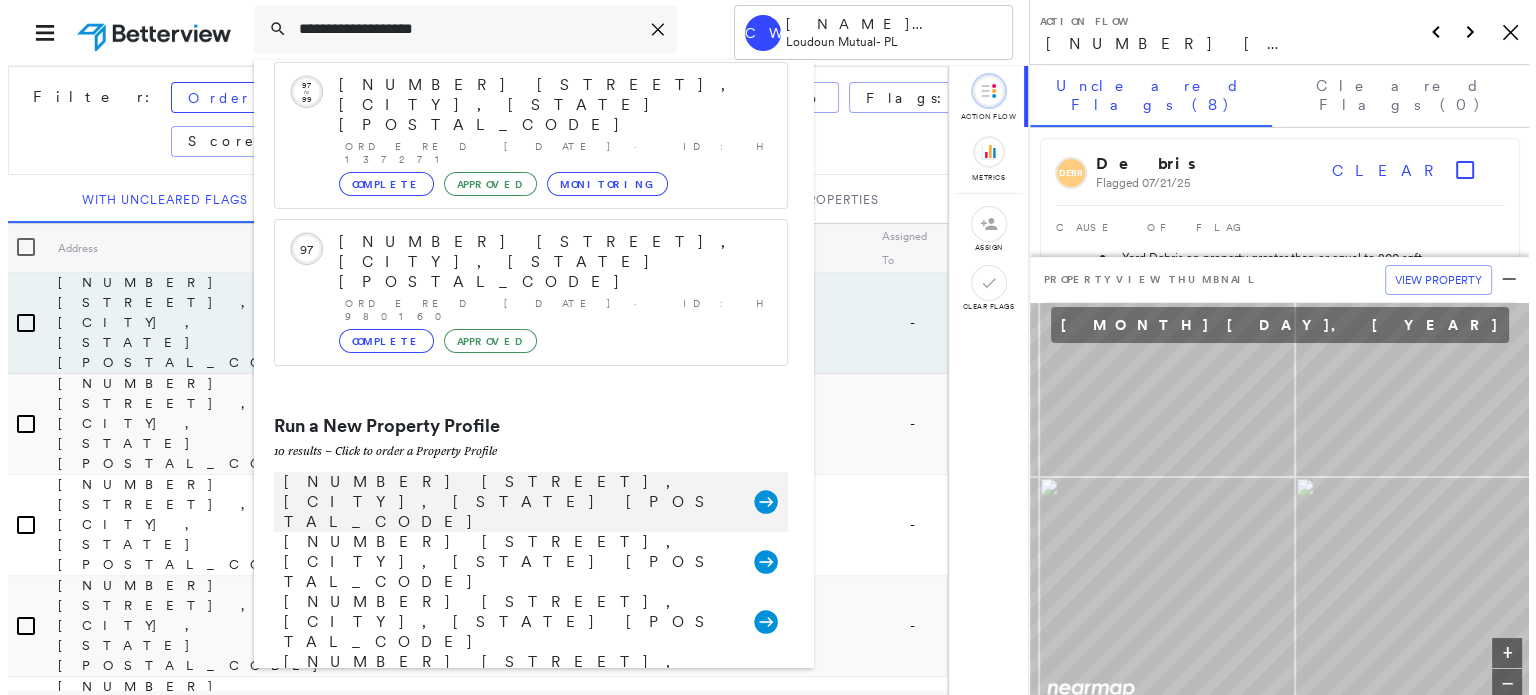 scroll, scrollTop: 458, scrollLeft: 0, axis: vertical 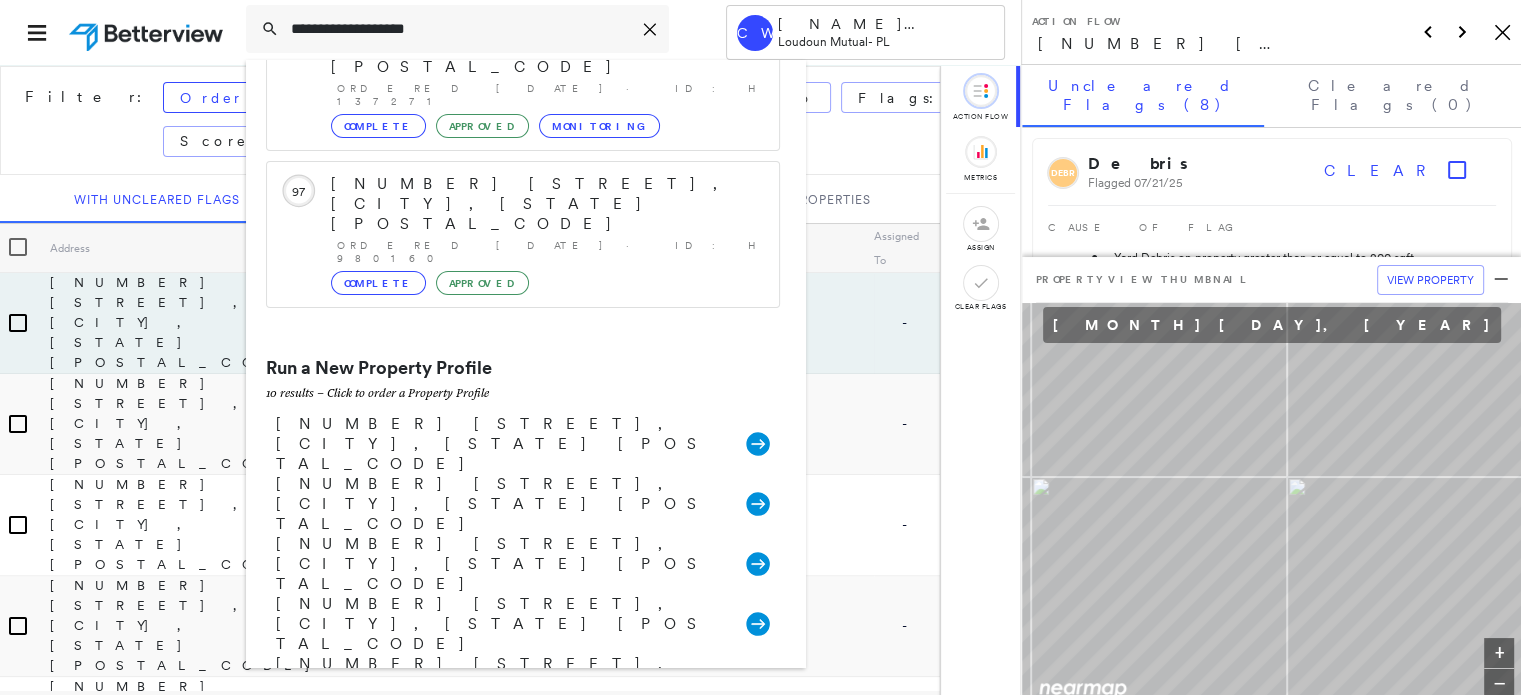 type on "**********" 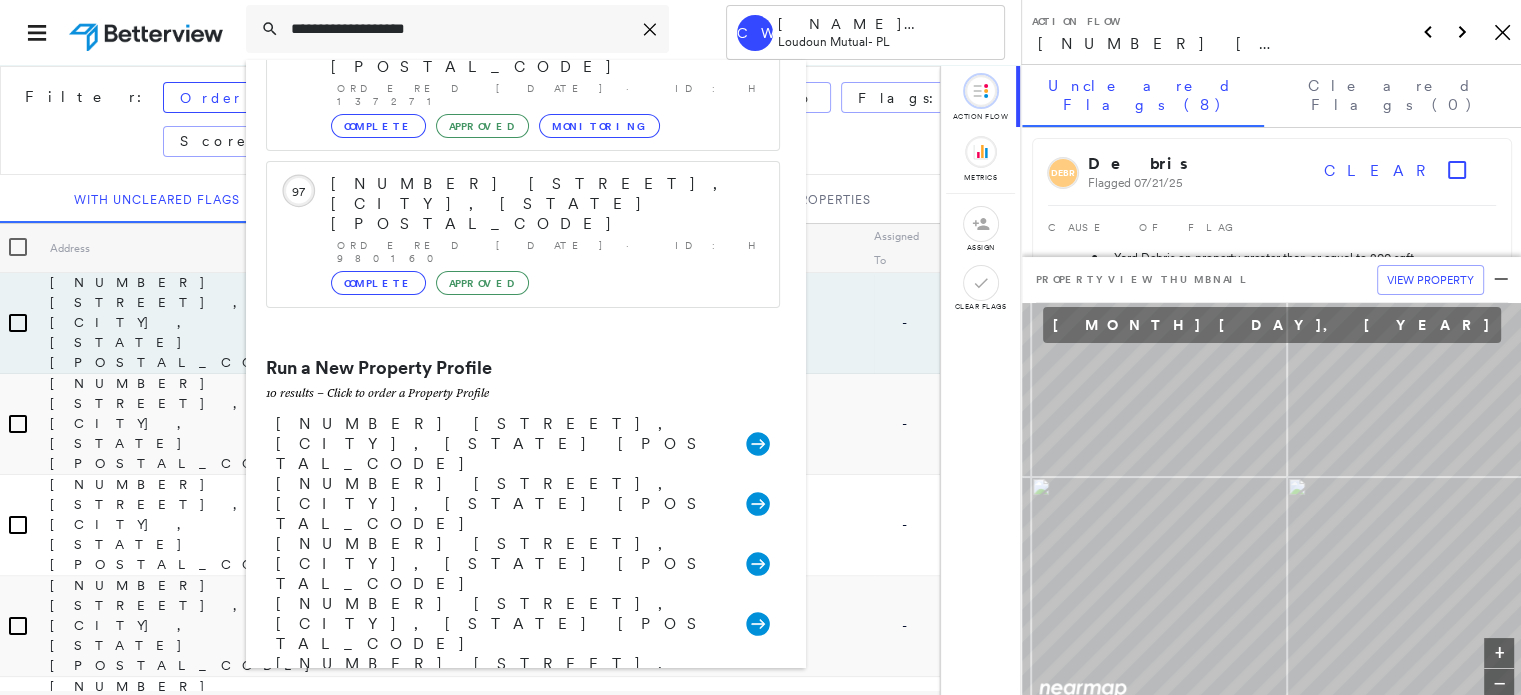 click on "[NUMBER] [STREET], [CITY], [STATE] [POSTAL_CODE]" at bounding box center [501, 984] 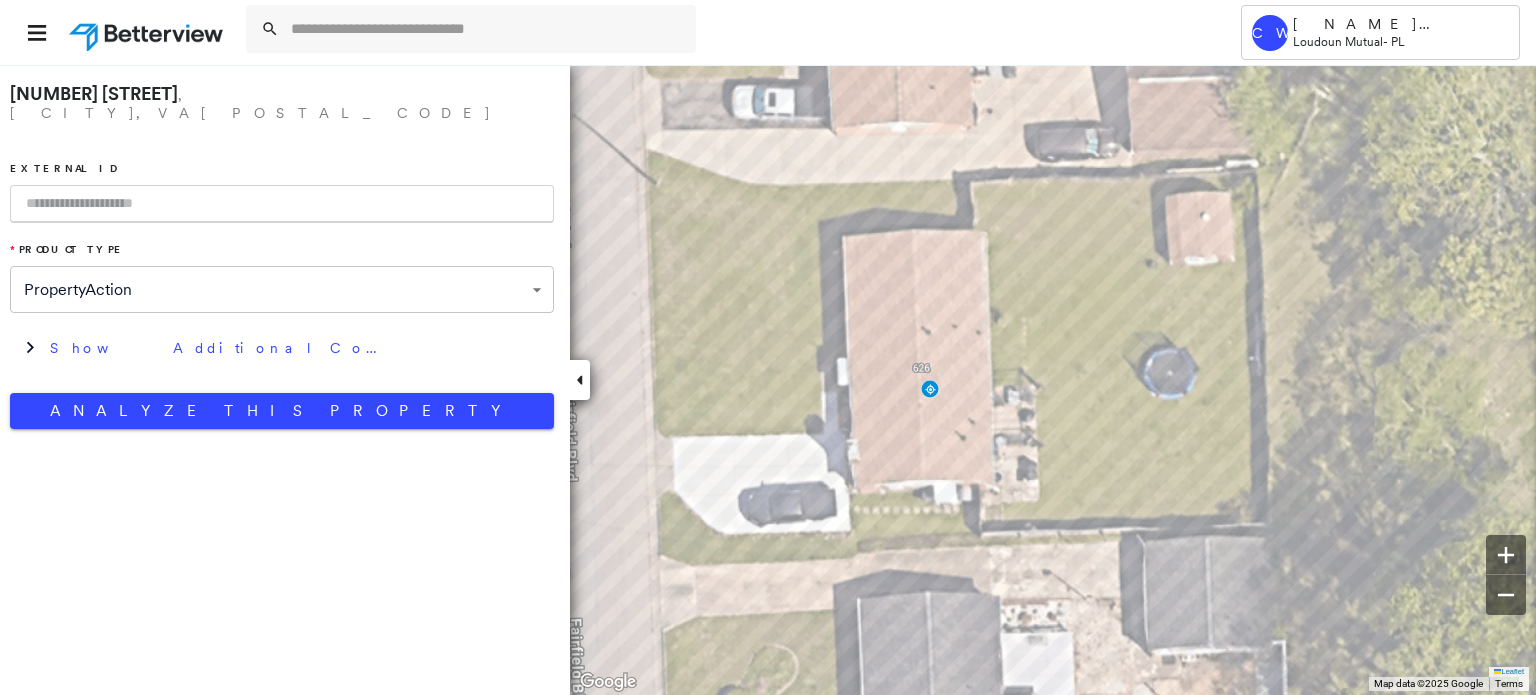 click at bounding box center (282, 204) 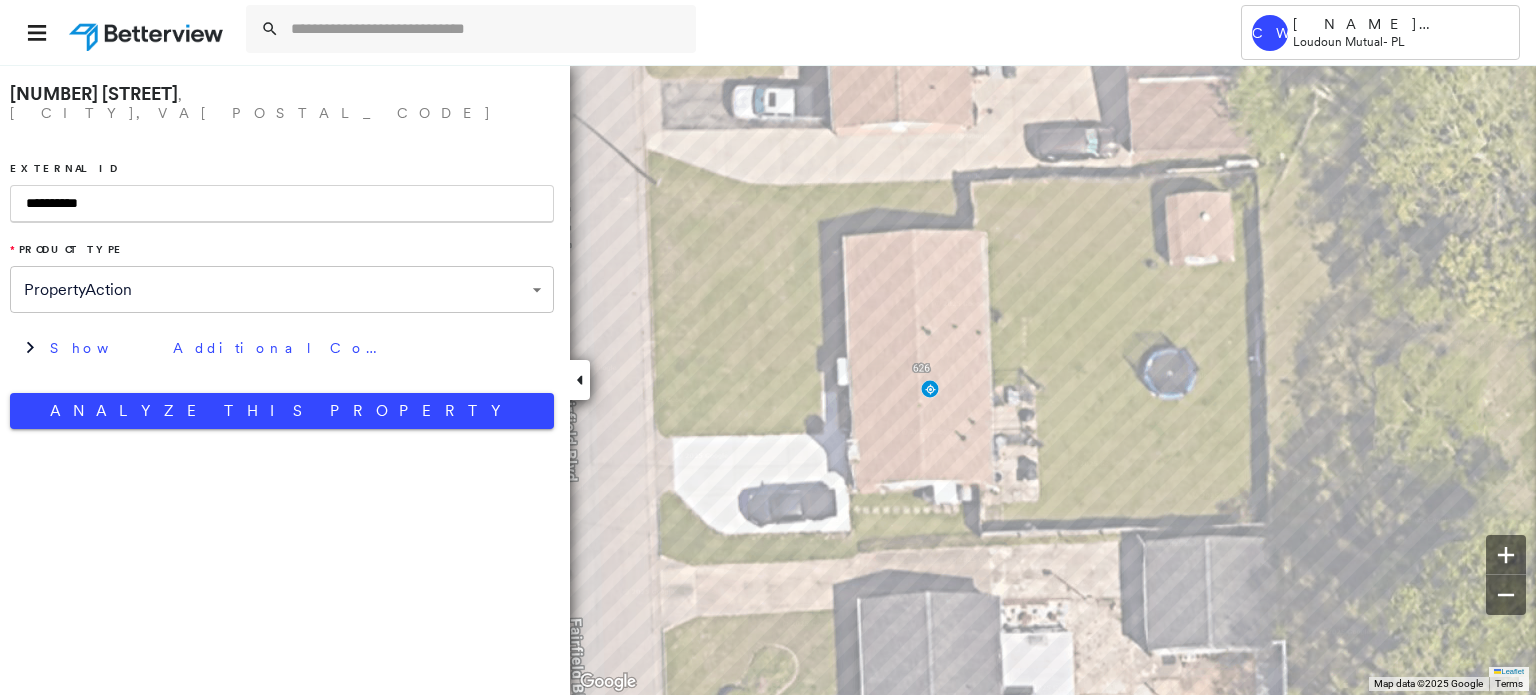 type on "**********" 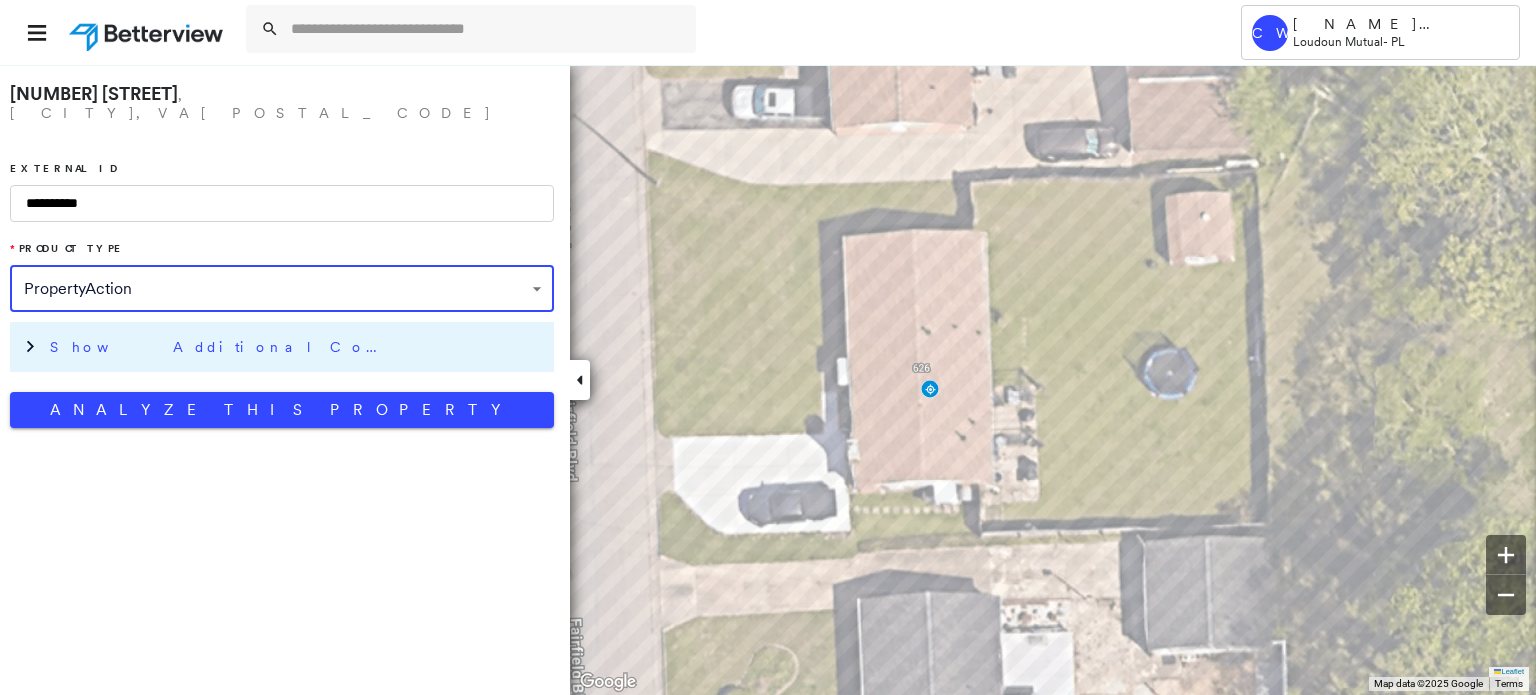 click on "Show Additional Company Data" at bounding box center [220, 347] 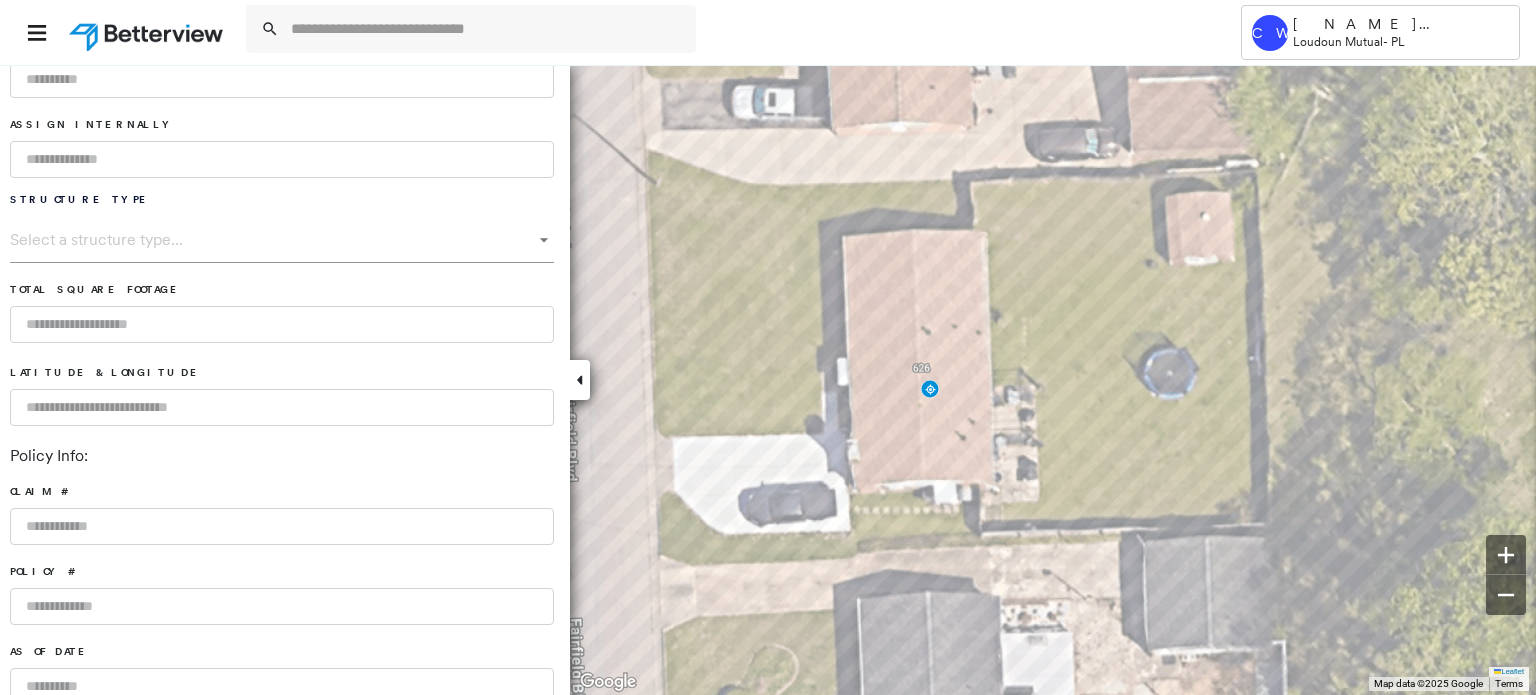 scroll, scrollTop: 600, scrollLeft: 0, axis: vertical 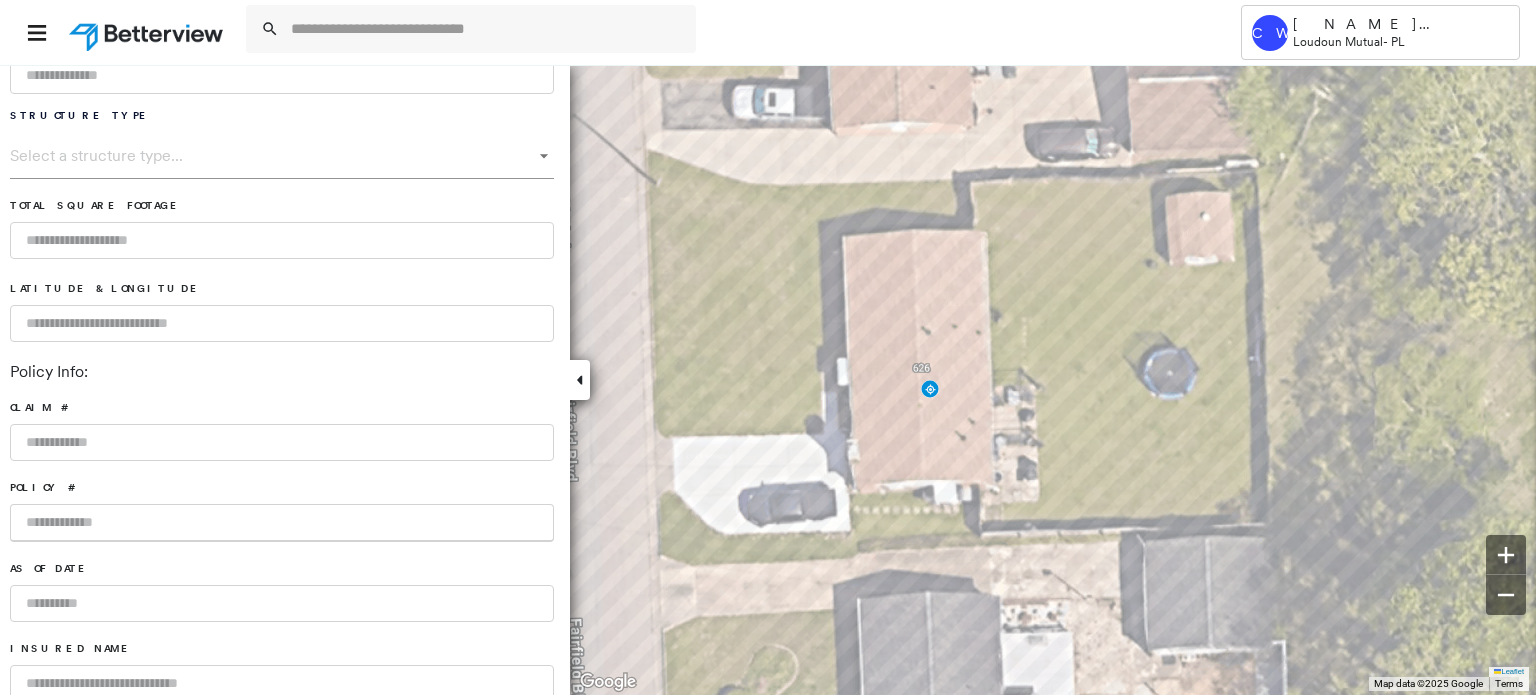 click at bounding box center (282, 523) 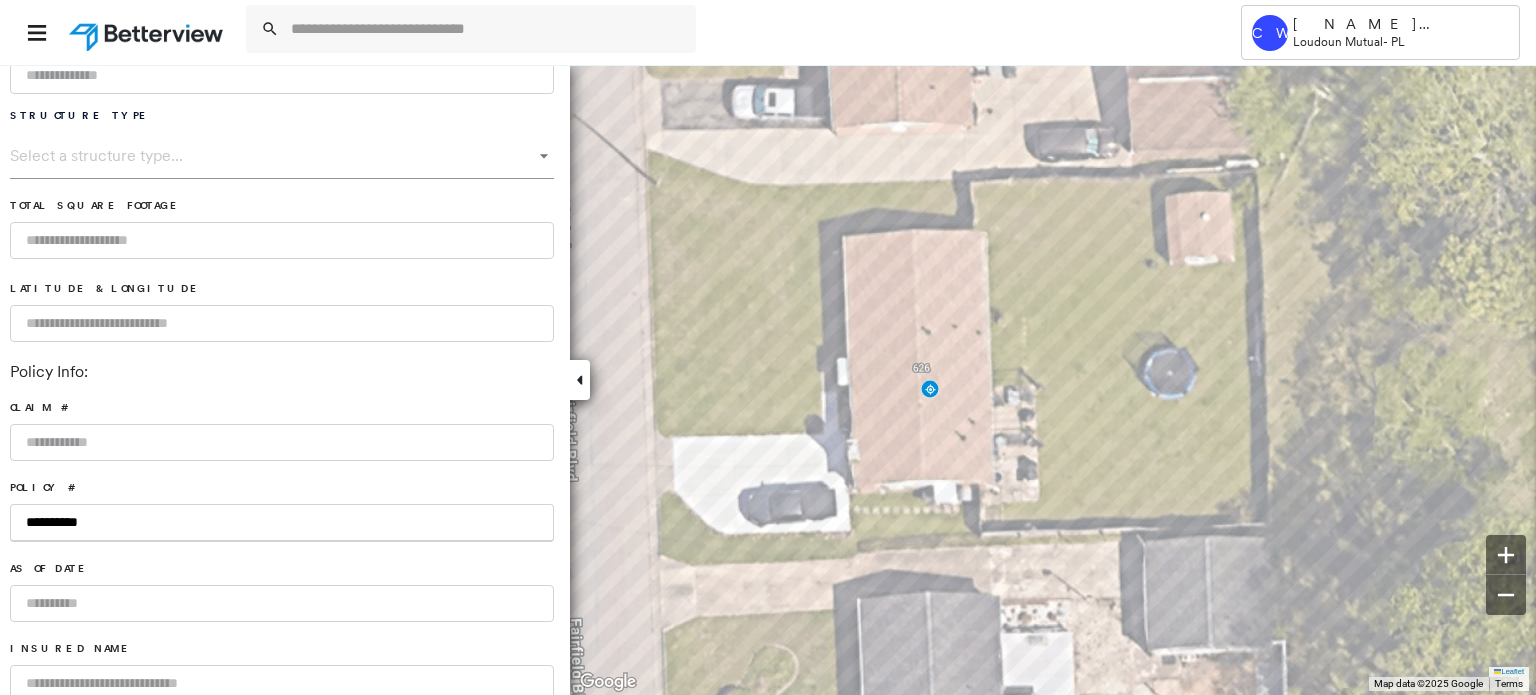 type on "**********" 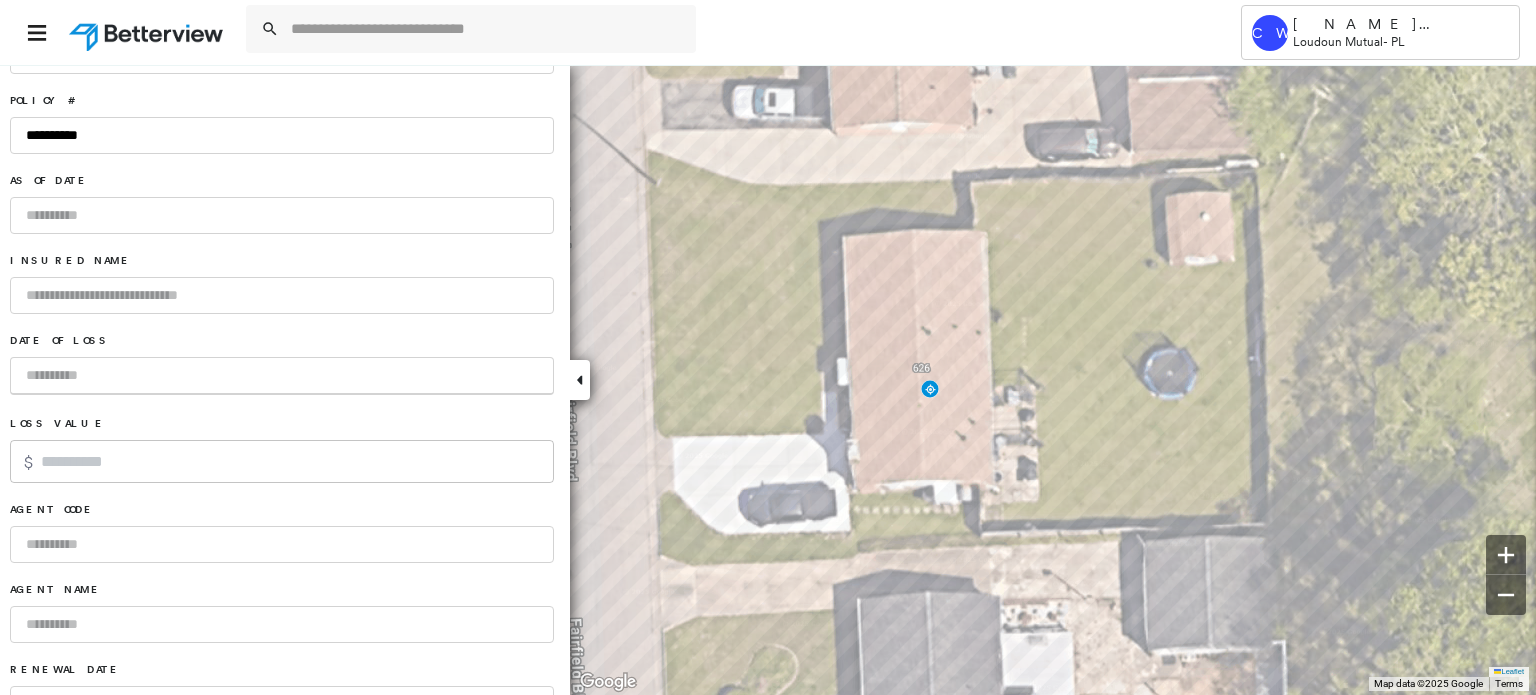 scroll, scrollTop: 988, scrollLeft: 0, axis: vertical 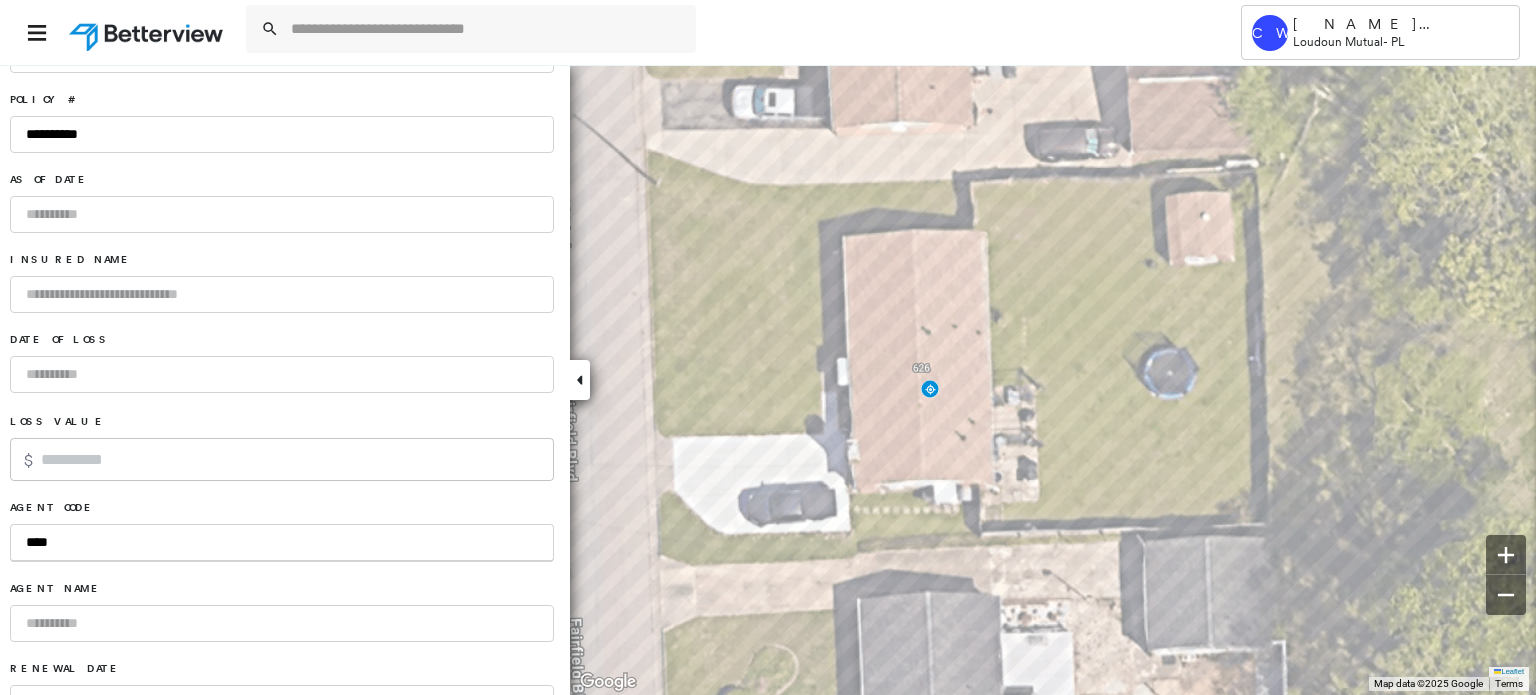 type on "****" 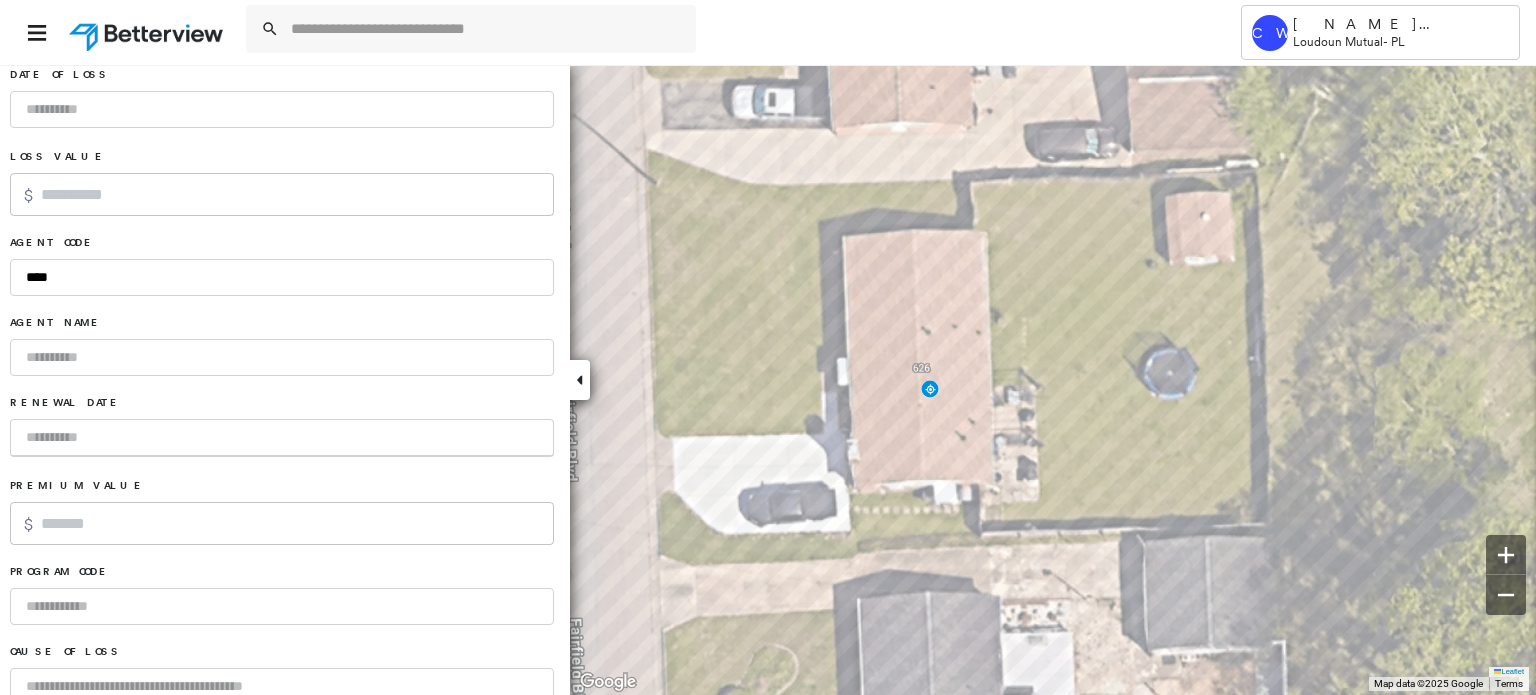 scroll, scrollTop: 1322, scrollLeft: 0, axis: vertical 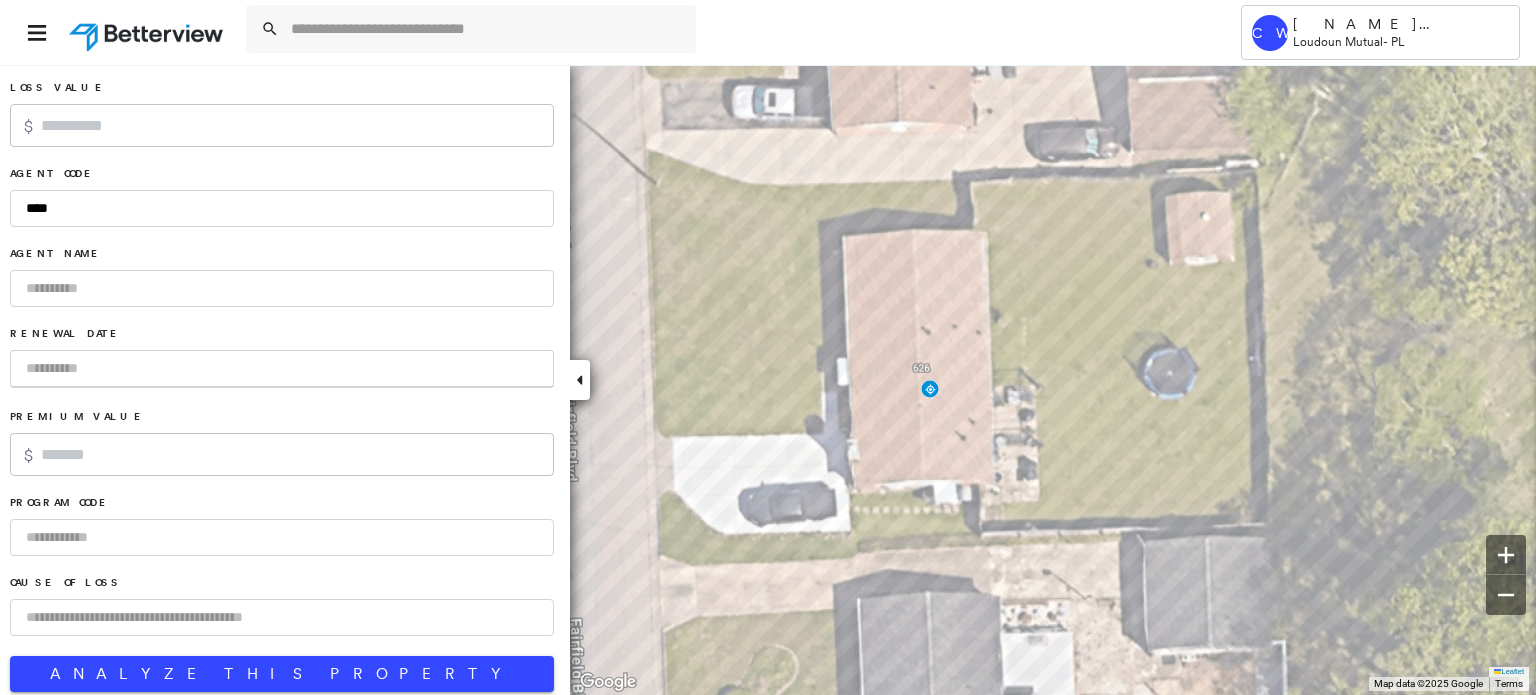 type on "*" 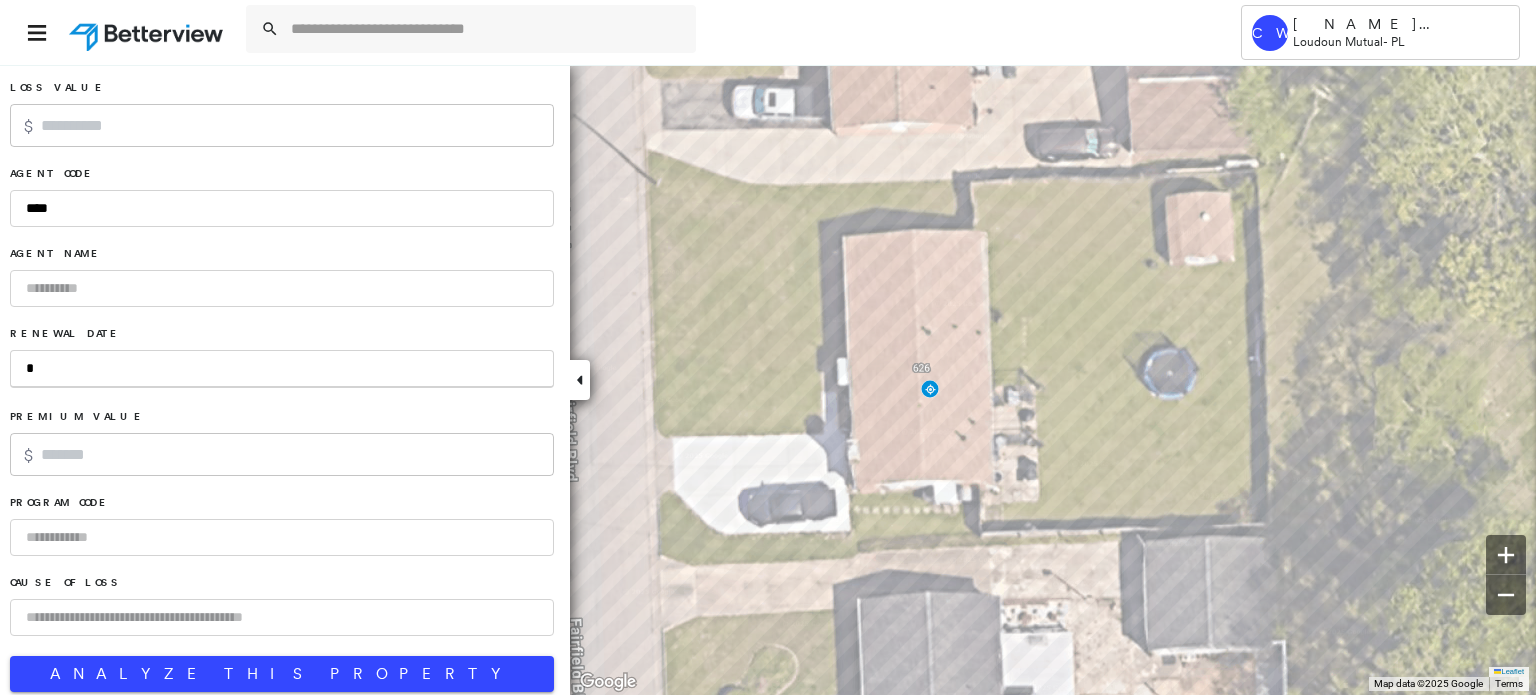 type on "**" 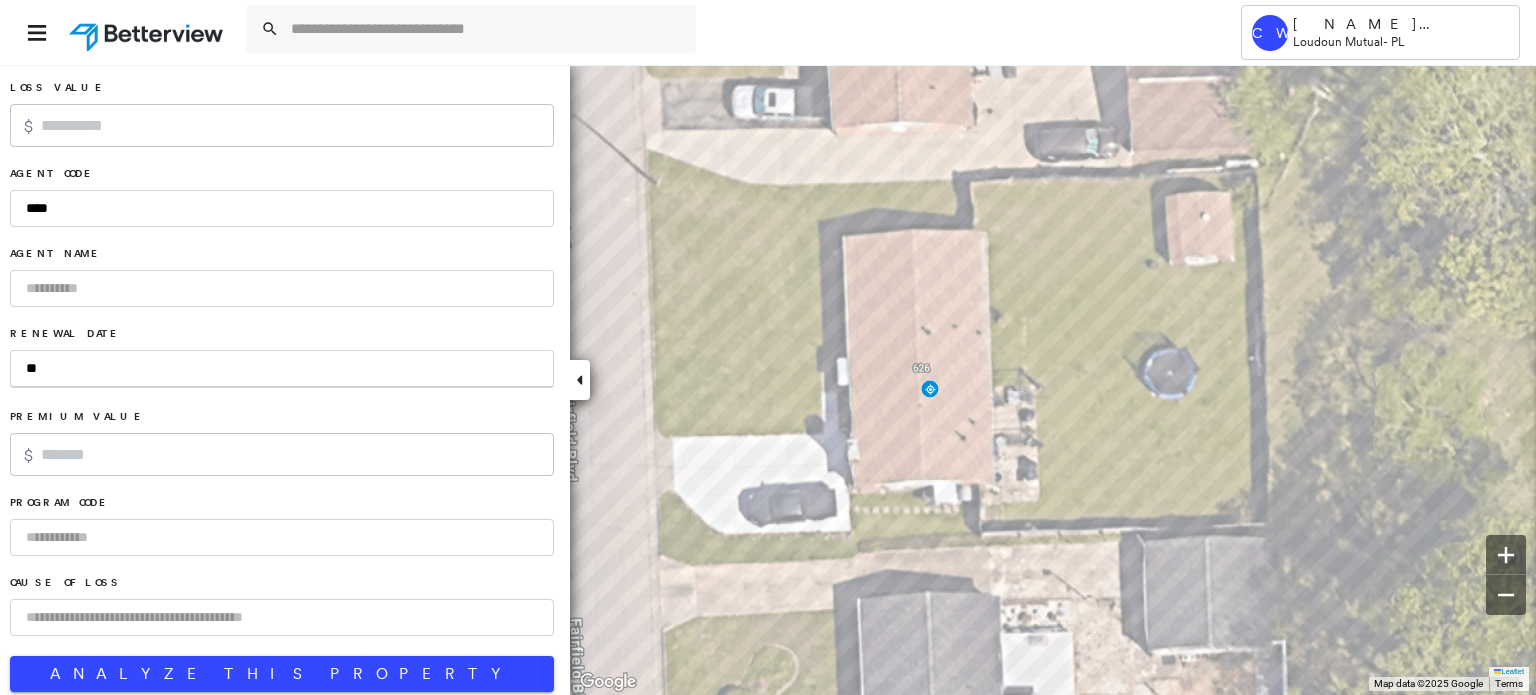 type on "***" 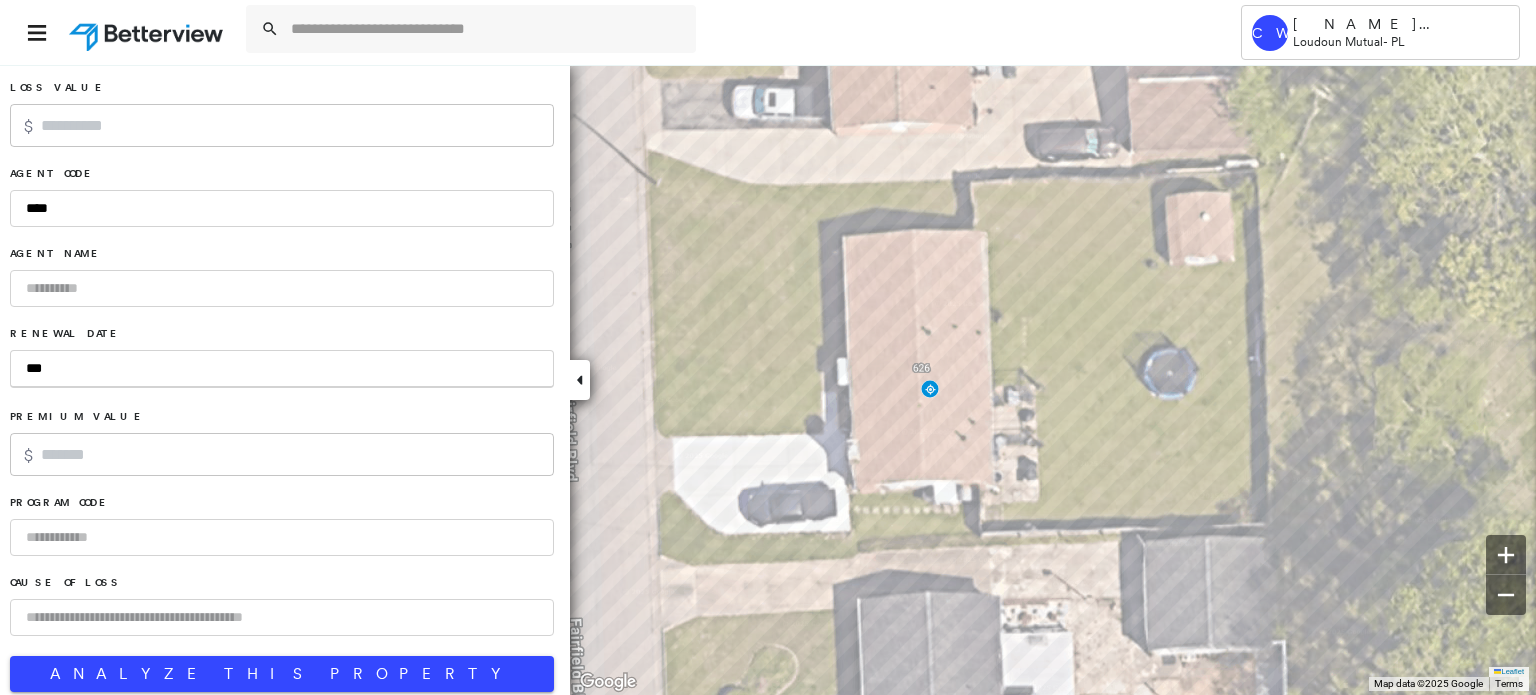 type on "****" 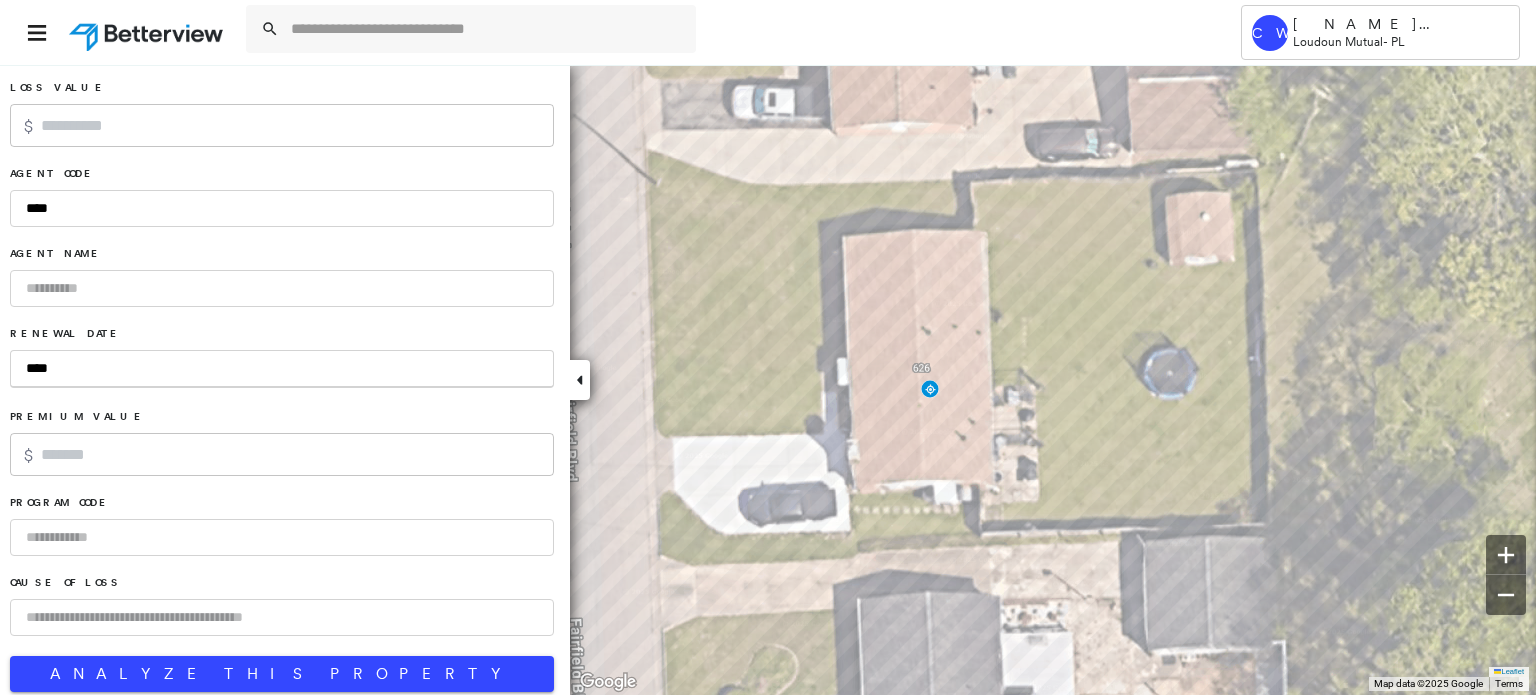 type on "*****" 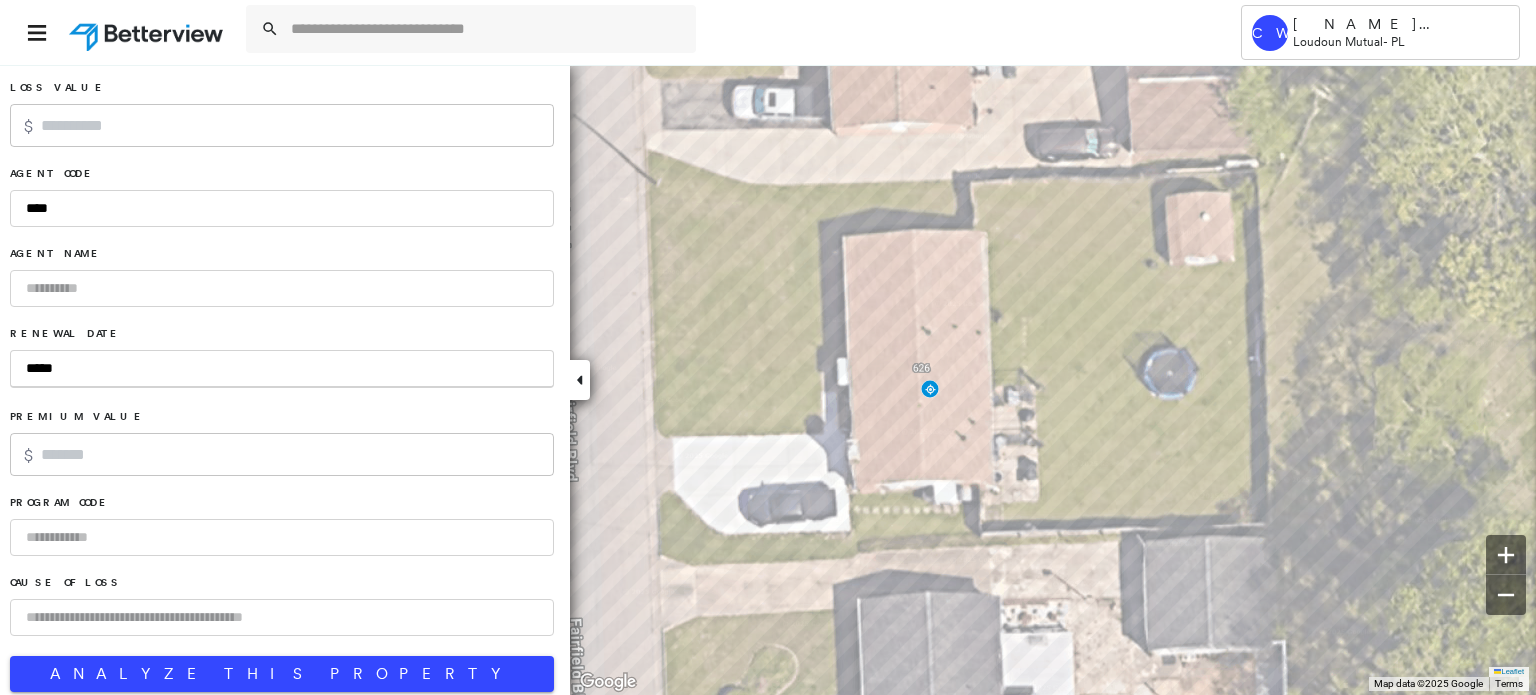type on "******" 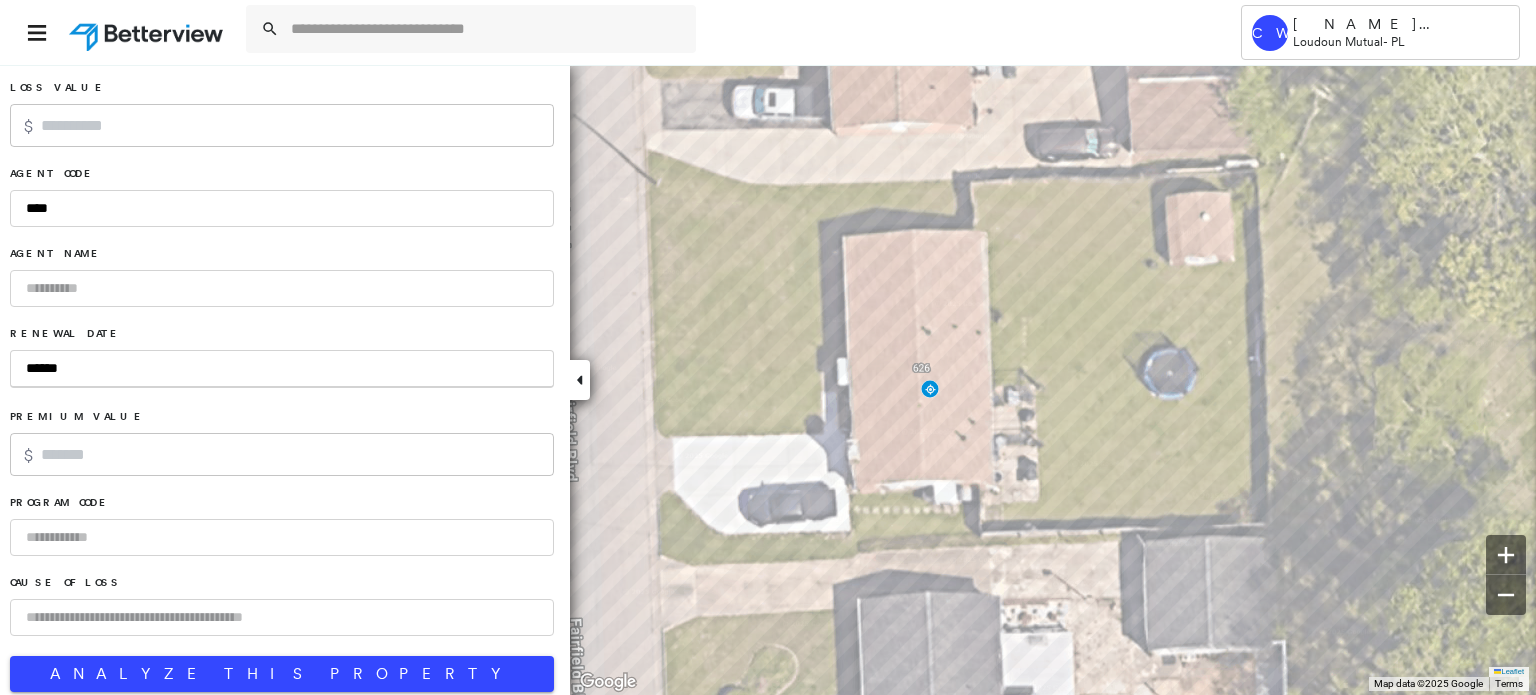 type on "*******" 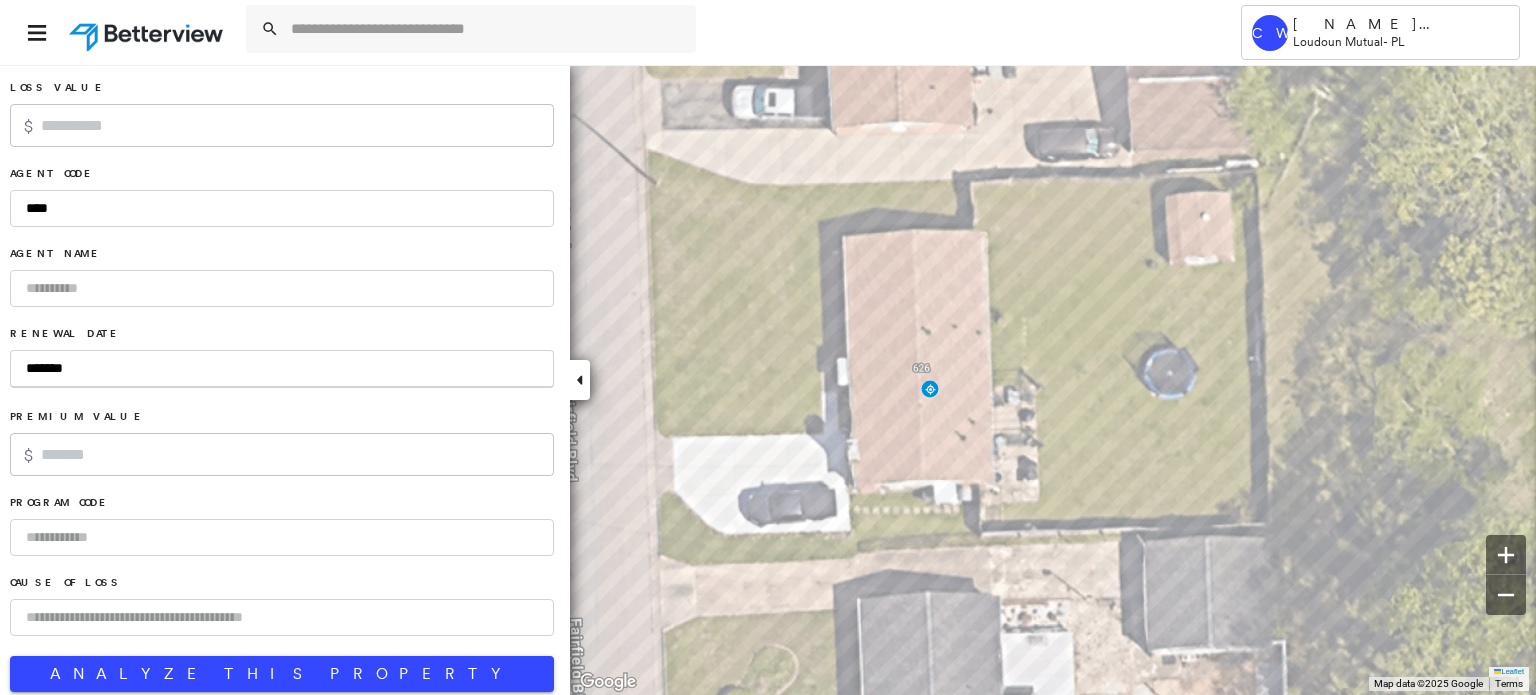 type on "********" 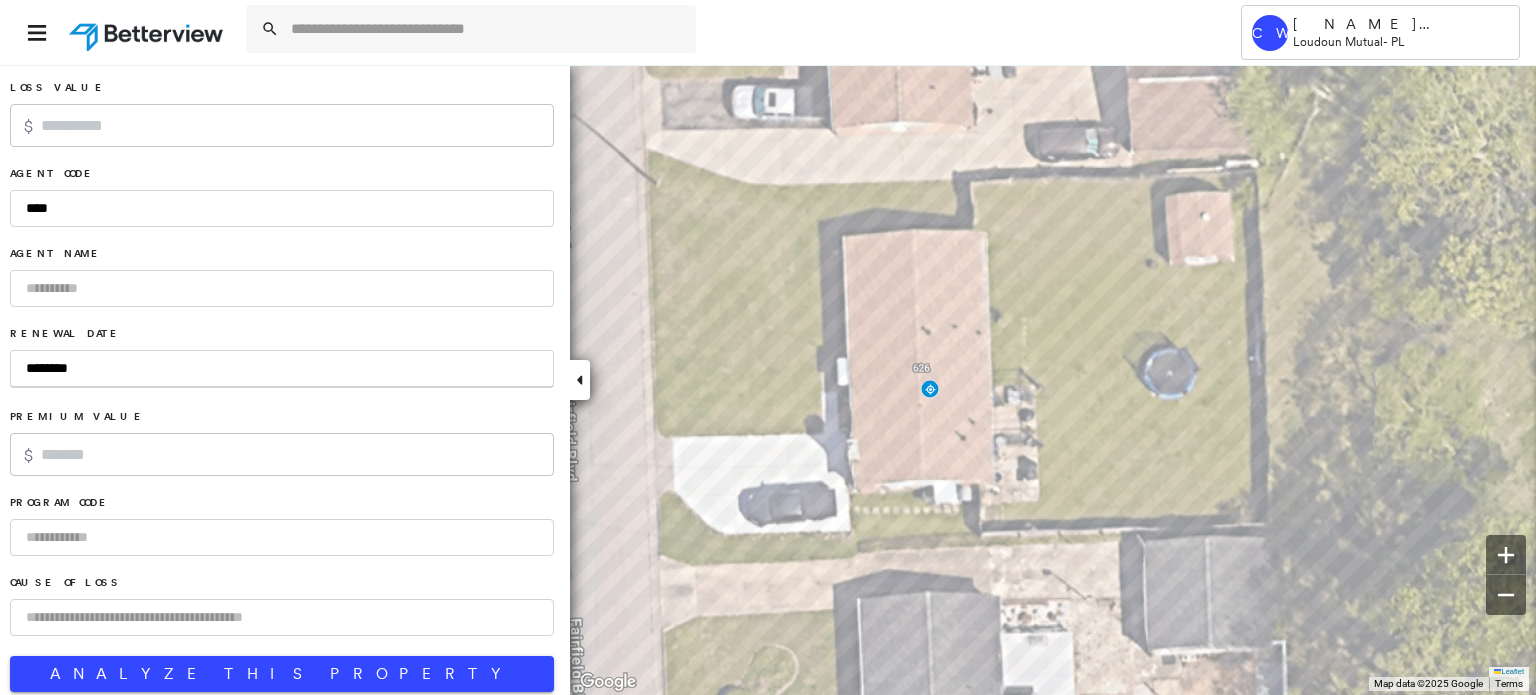 type on "*********" 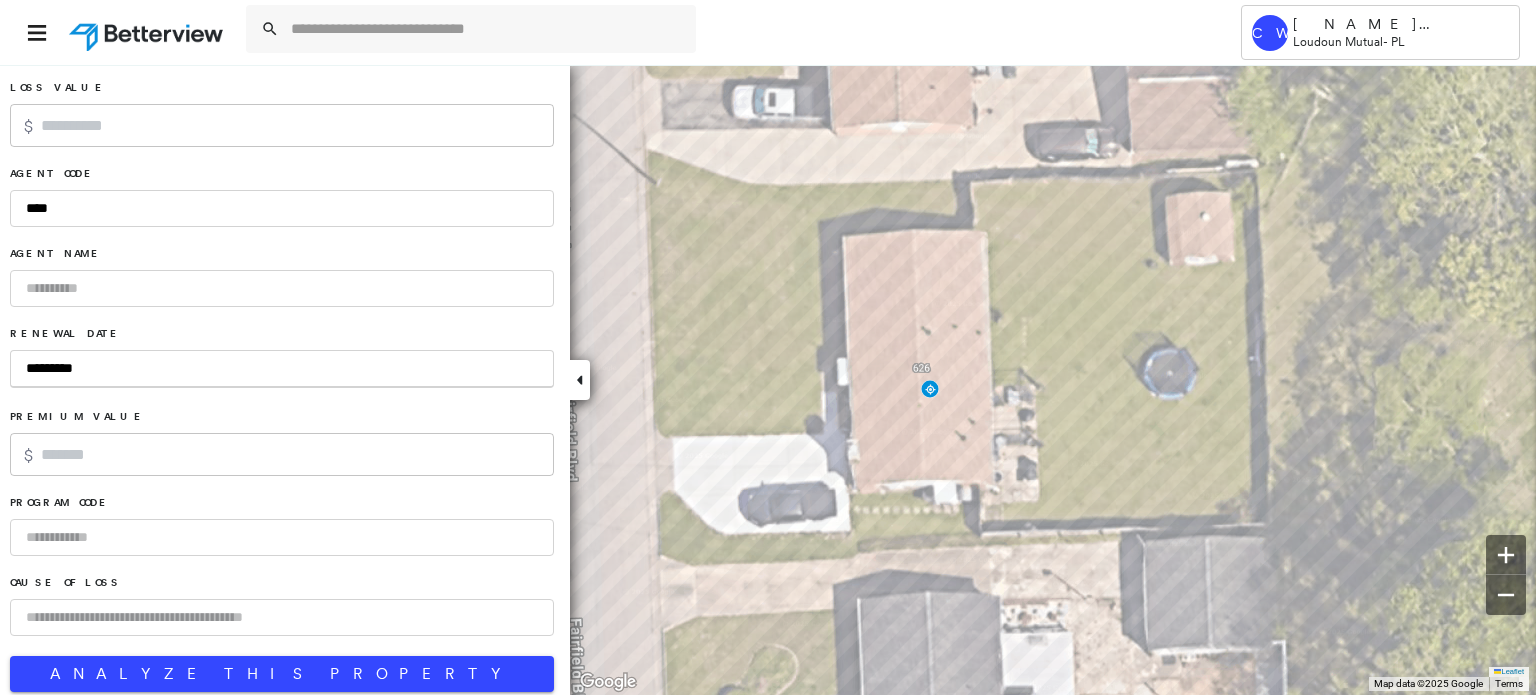 type on "**********" 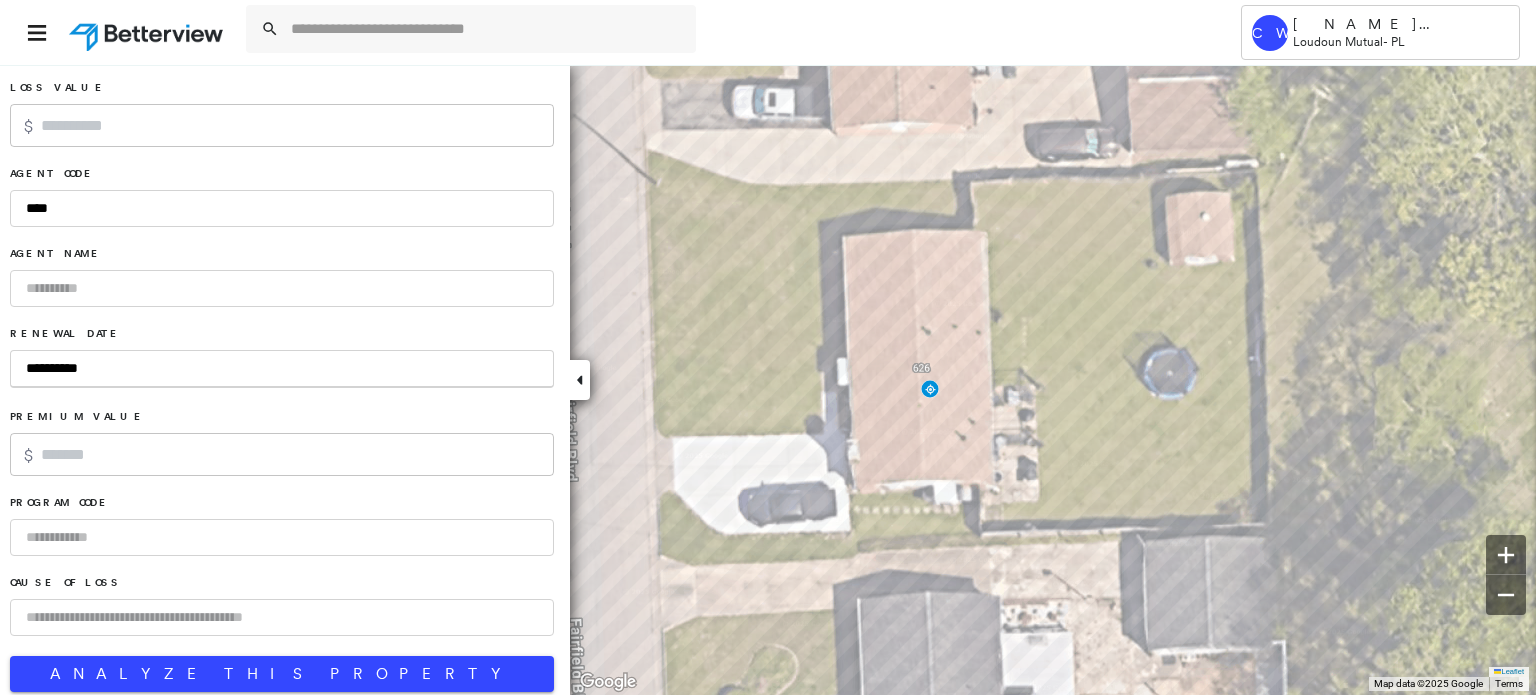 type on "*********" 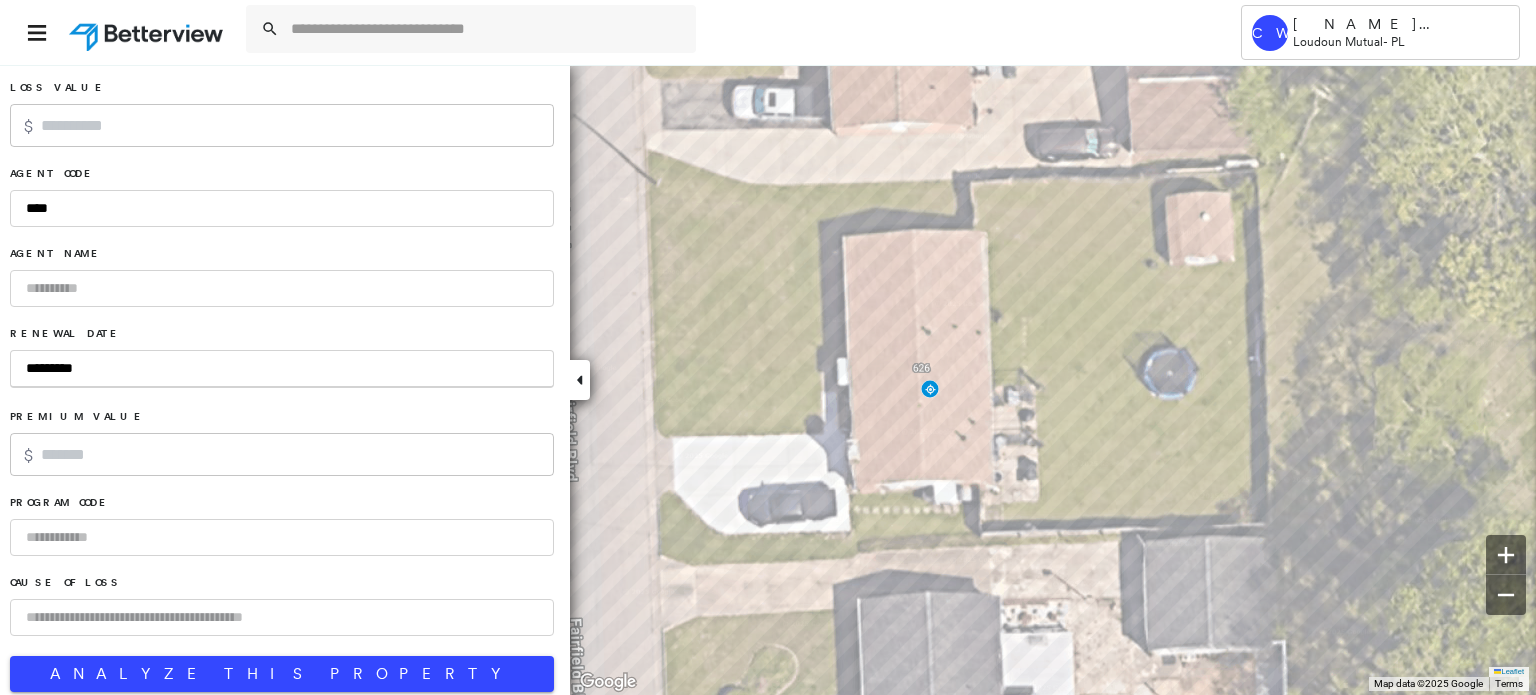 type on "**********" 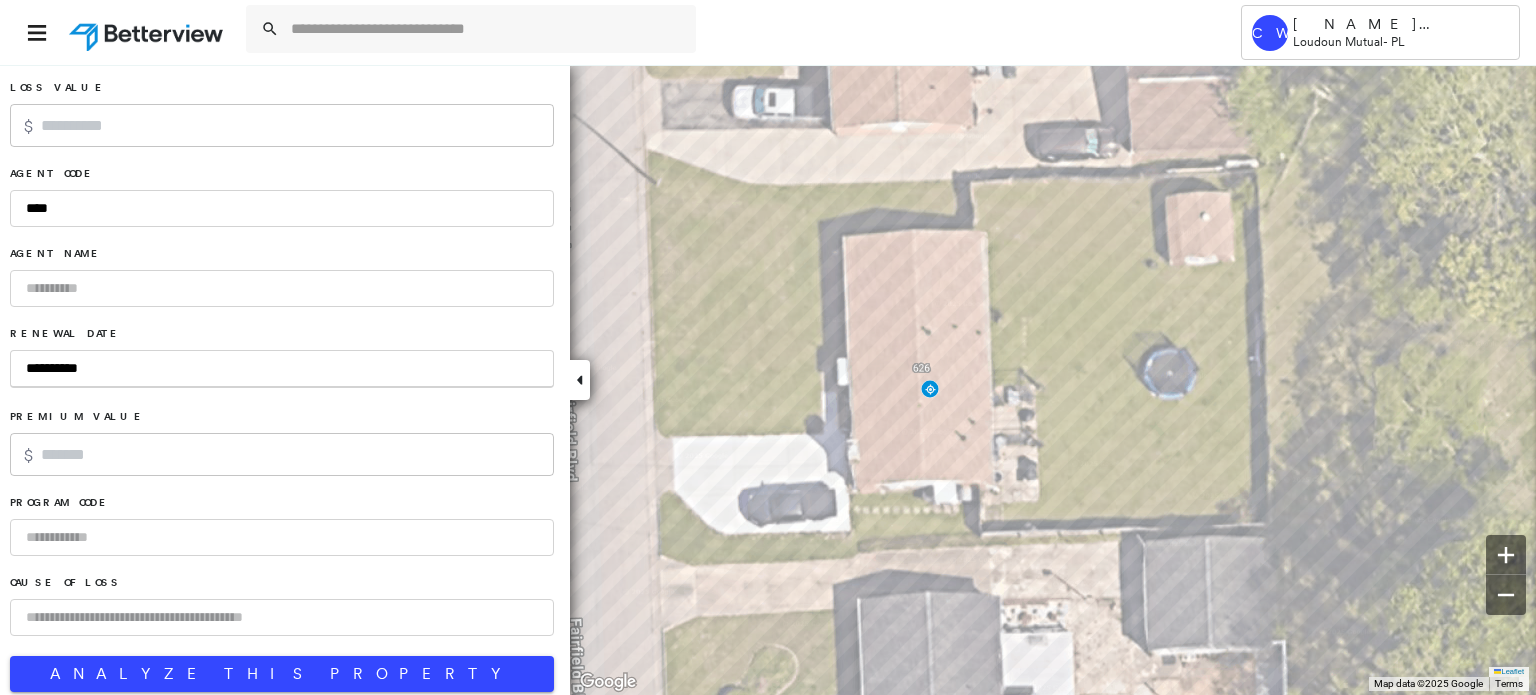type on "**********" 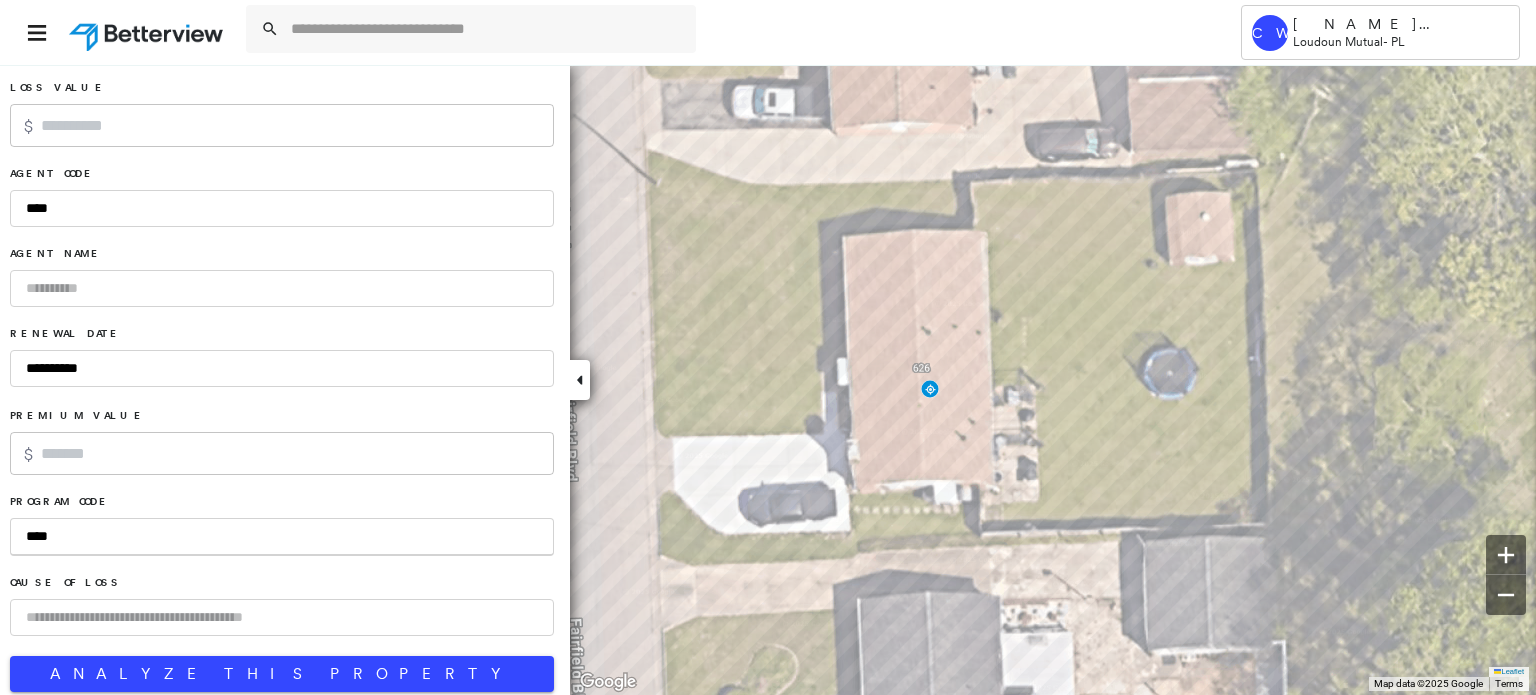 scroll, scrollTop: 1345, scrollLeft: 0, axis: vertical 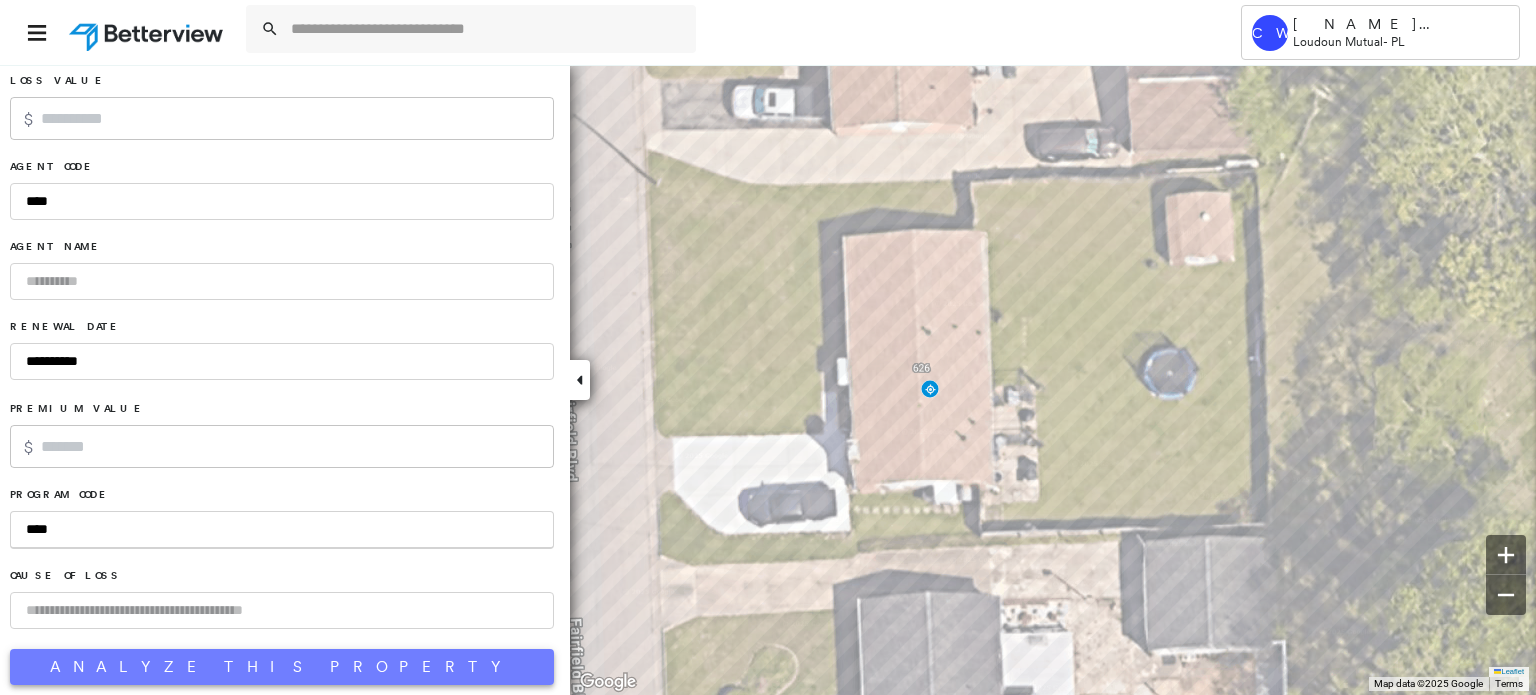 type on "****" 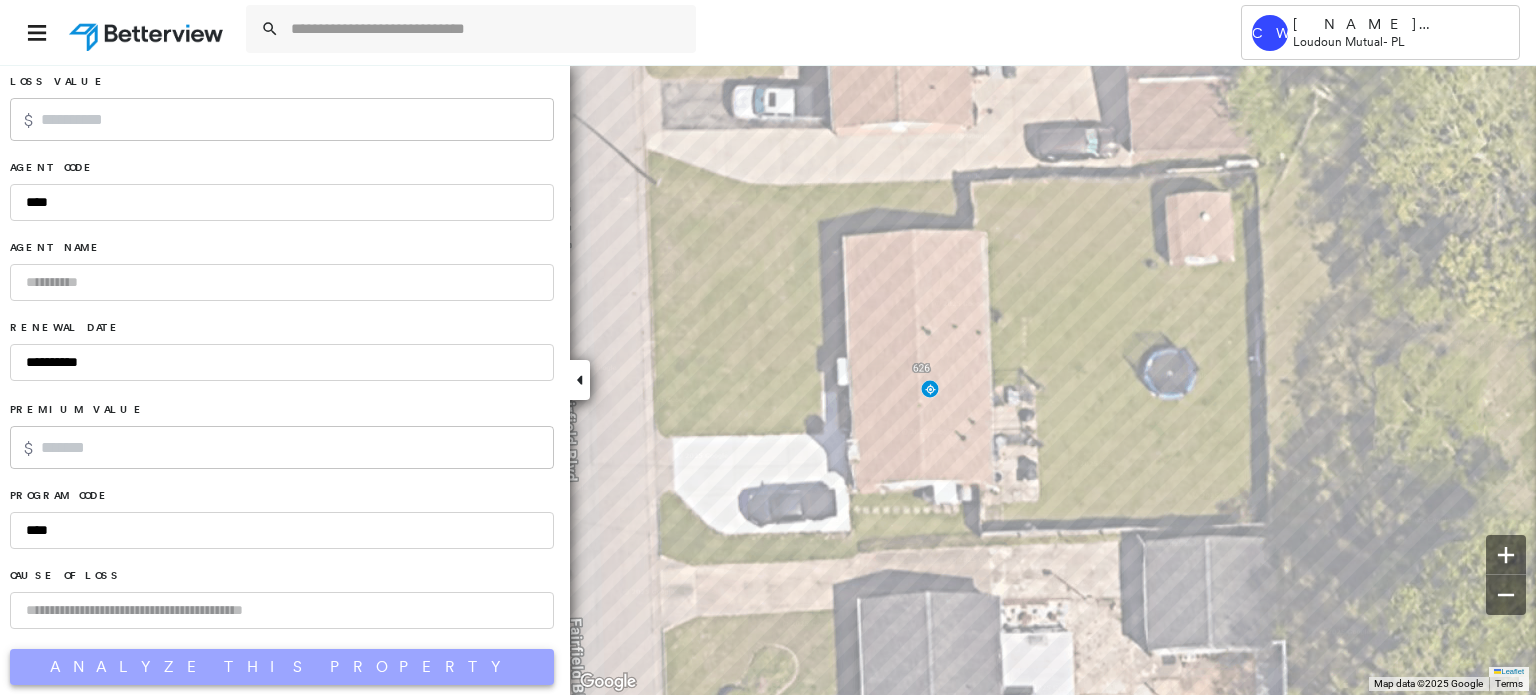 click on "Analyze This Property" at bounding box center (282, 667) 